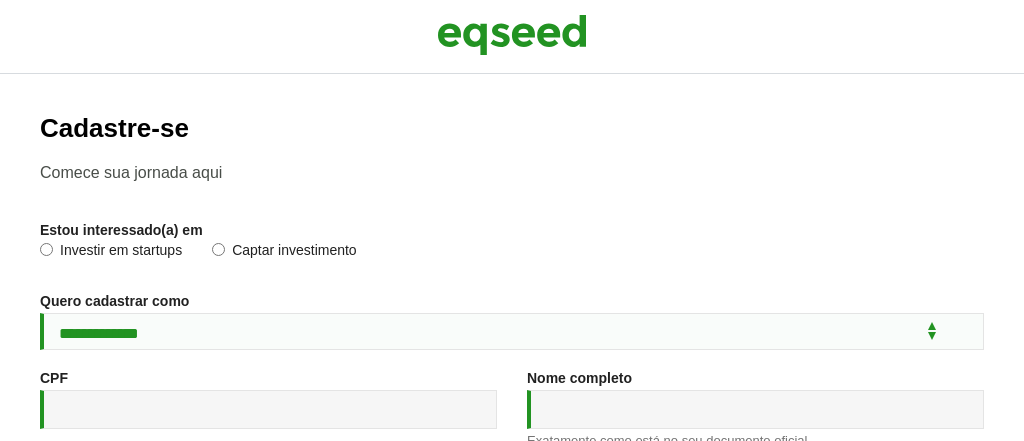 type on "**********" 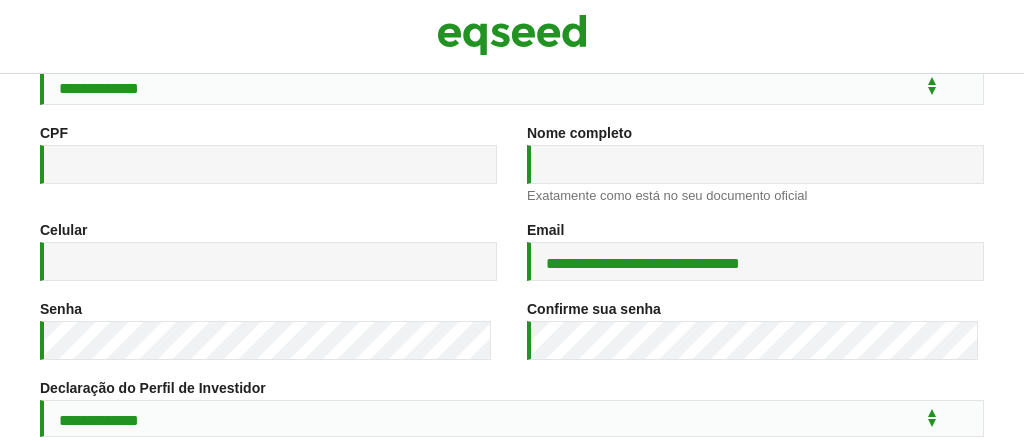 scroll, scrollTop: 245, scrollLeft: 0, axis: vertical 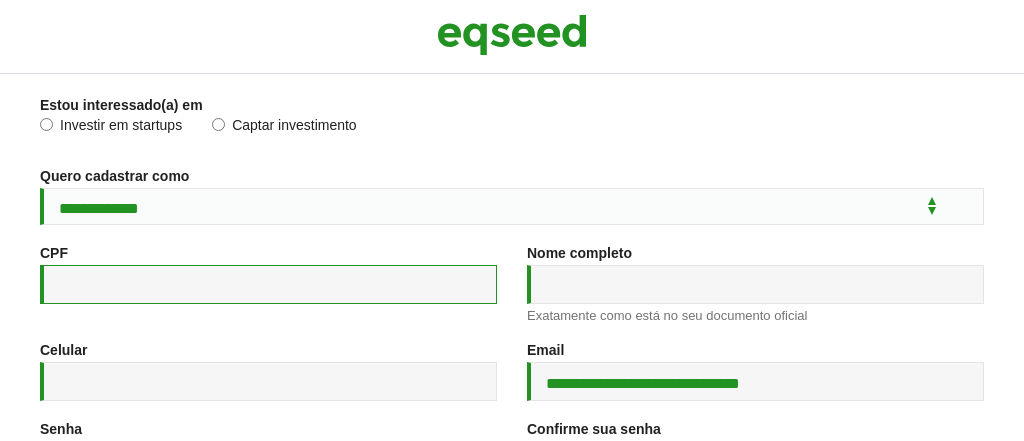 click on "CPF  *" at bounding box center [268, 284] 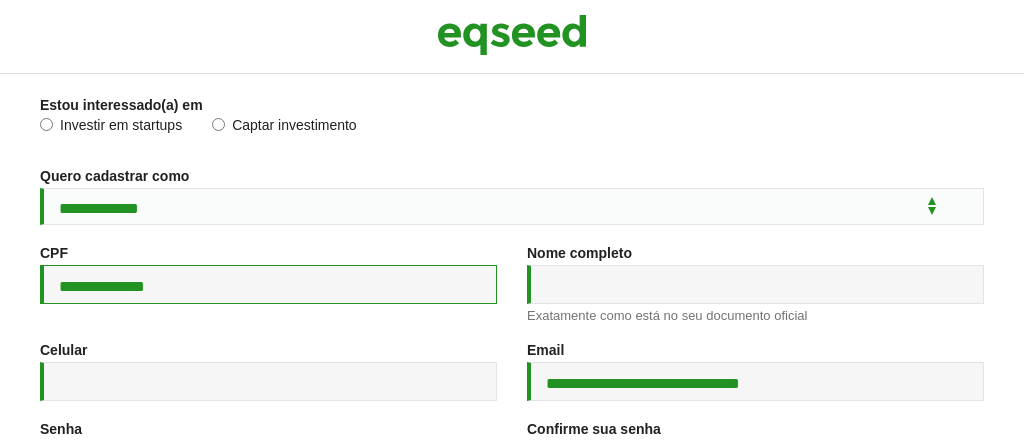 type on "**********" 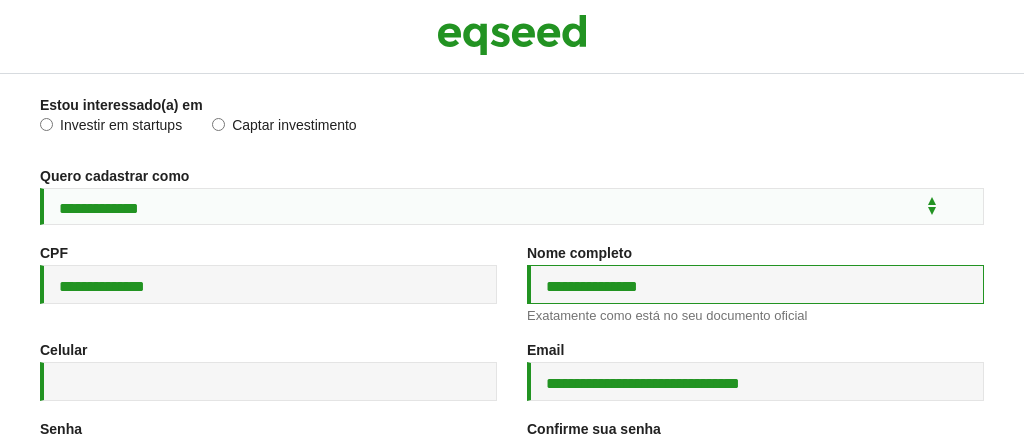 type on "**********" 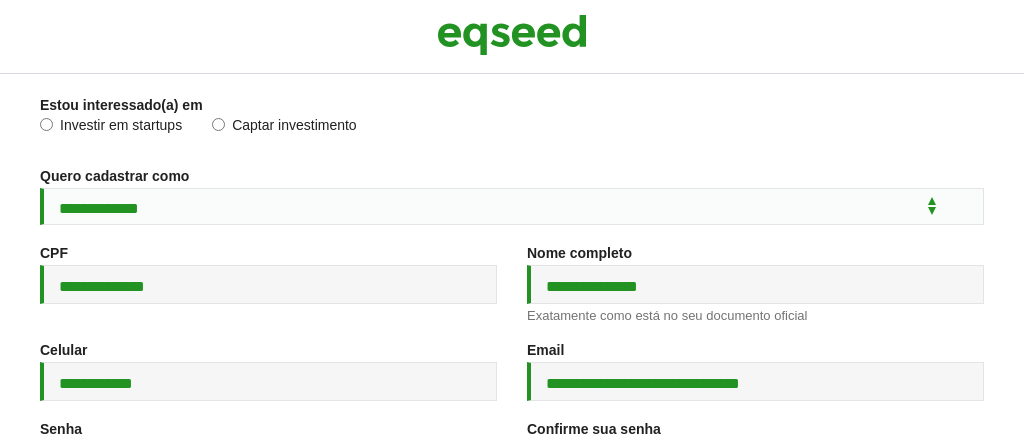 click on "Confirme sua senha  *" at bounding box center [594, 429] 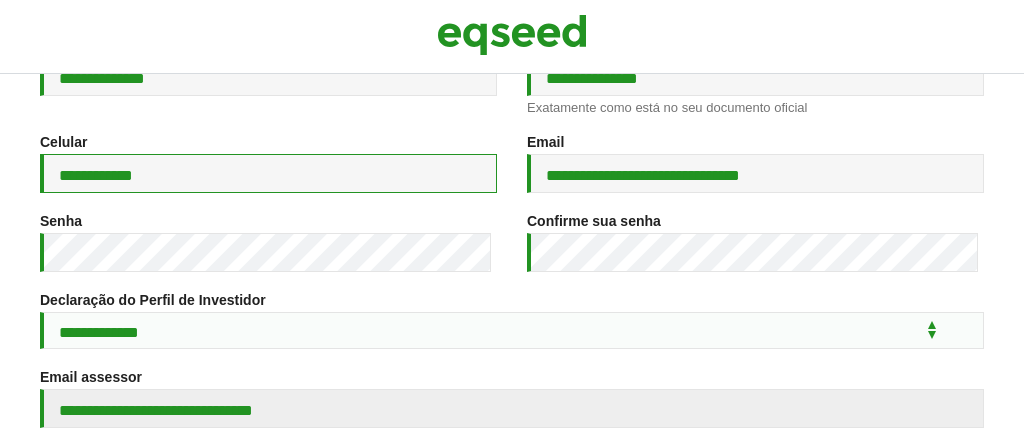 click on "**********" at bounding box center [268, 173] 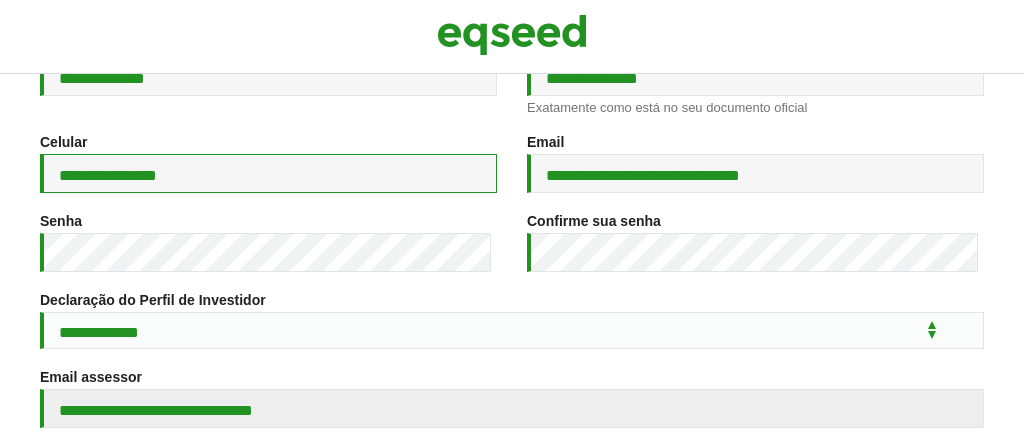 type on "**********" 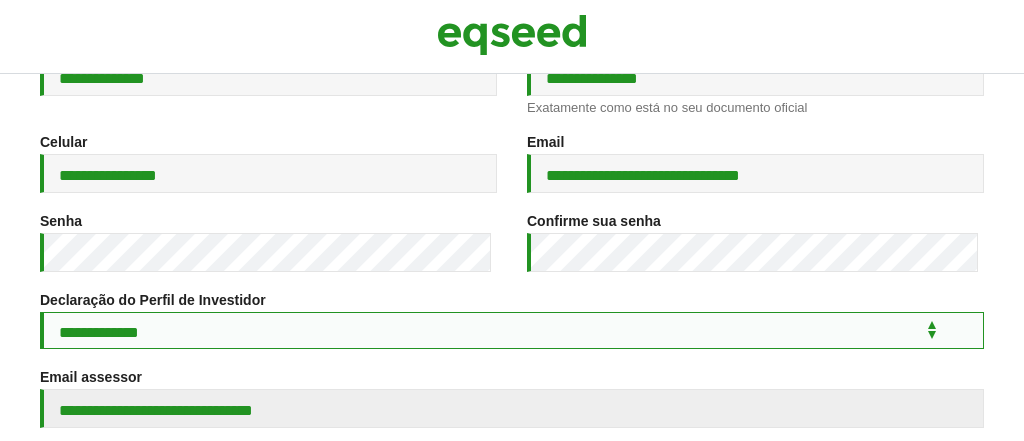 click on "**********" at bounding box center (512, 330) 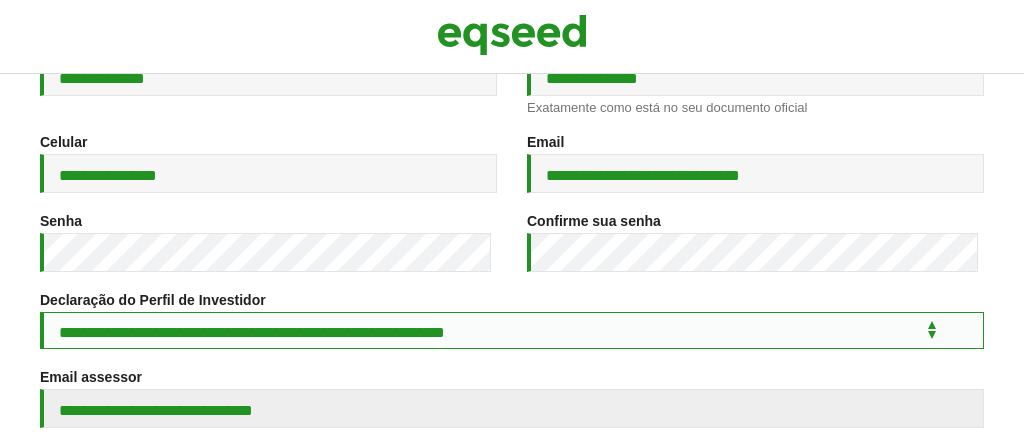 click on "**********" at bounding box center [512, 330] 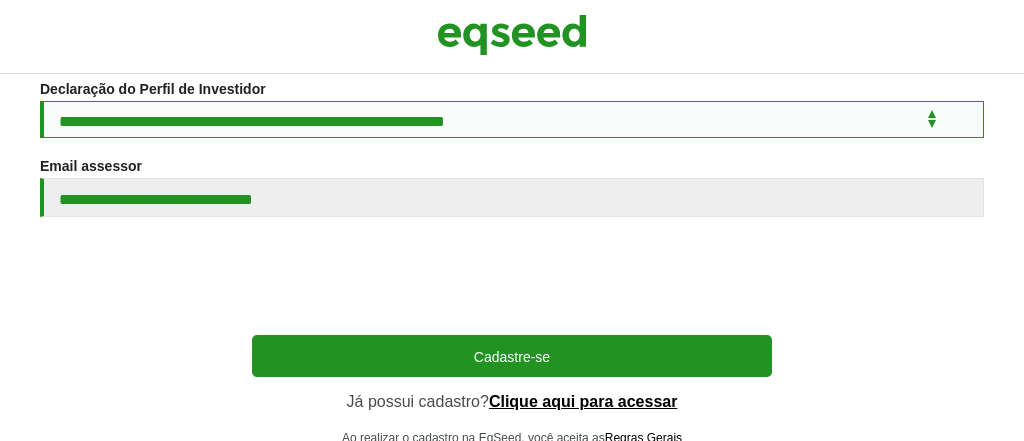 scroll, scrollTop: 546, scrollLeft: 0, axis: vertical 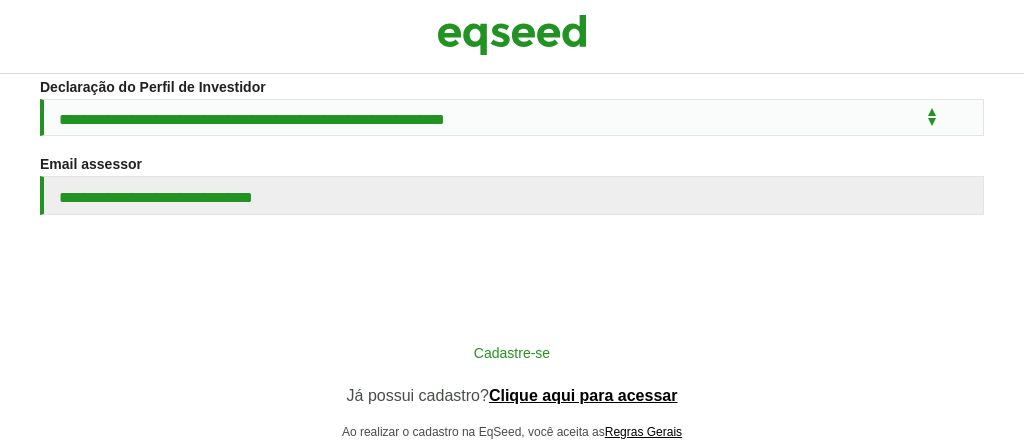 click on "Cadastre-se" at bounding box center [512, 352] 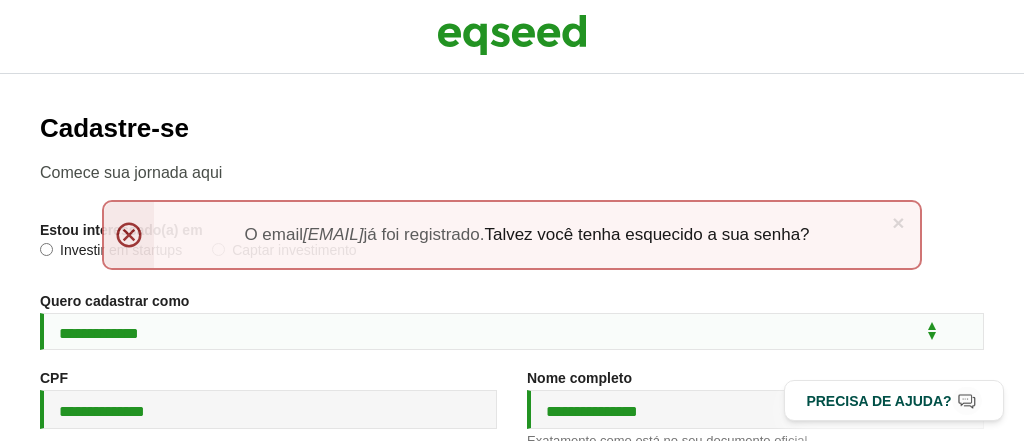 scroll, scrollTop: 0, scrollLeft: 0, axis: both 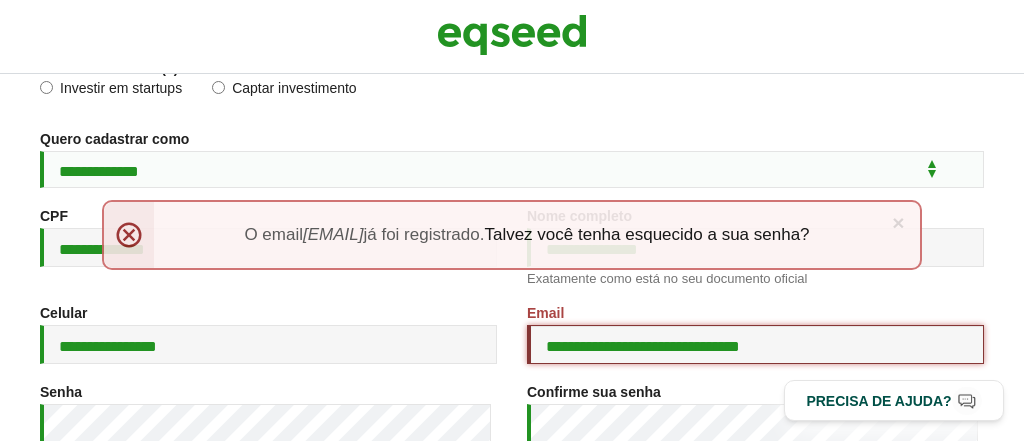 drag, startPoint x: 909, startPoint y: 350, endPoint x: 420, endPoint y: 330, distance: 489.4088 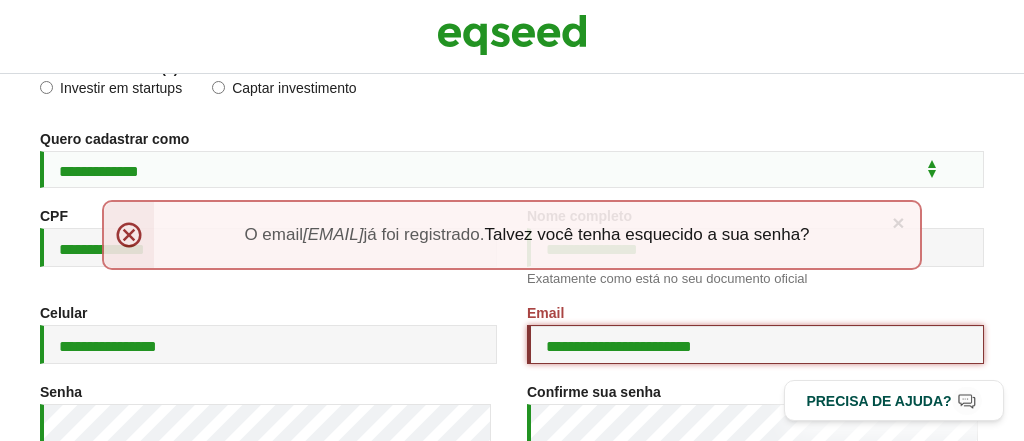type on "**********" 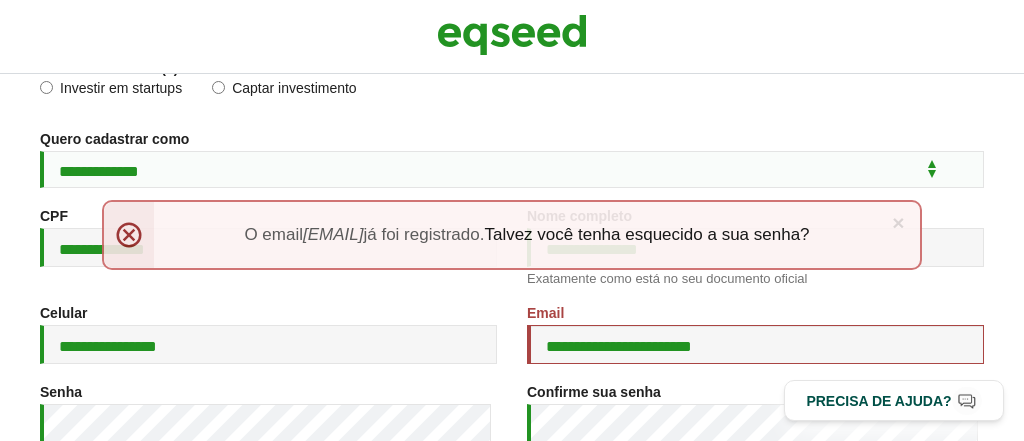 click on "**********" at bounding box center [512, 159] 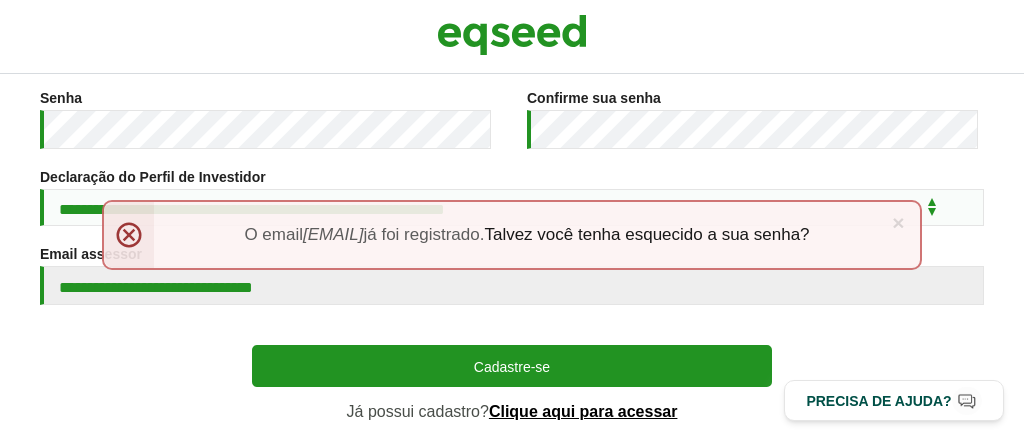scroll, scrollTop: 537, scrollLeft: 0, axis: vertical 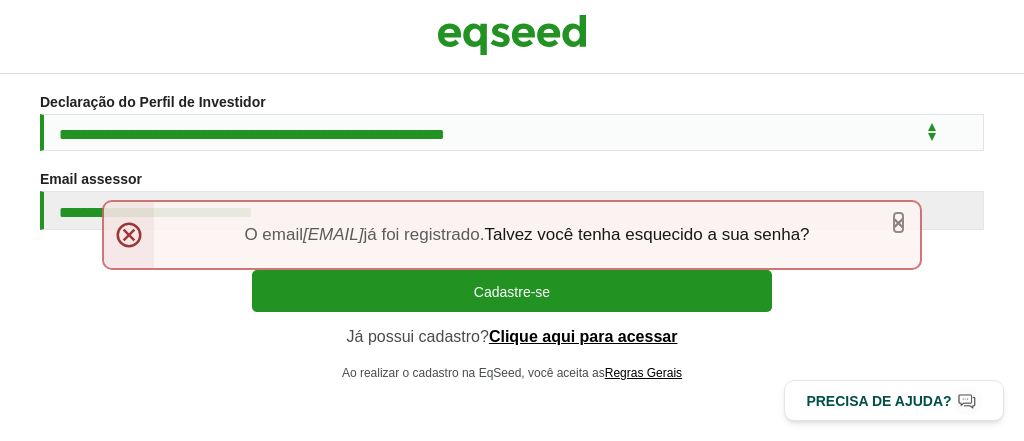 click on "×" at bounding box center (898, 222) 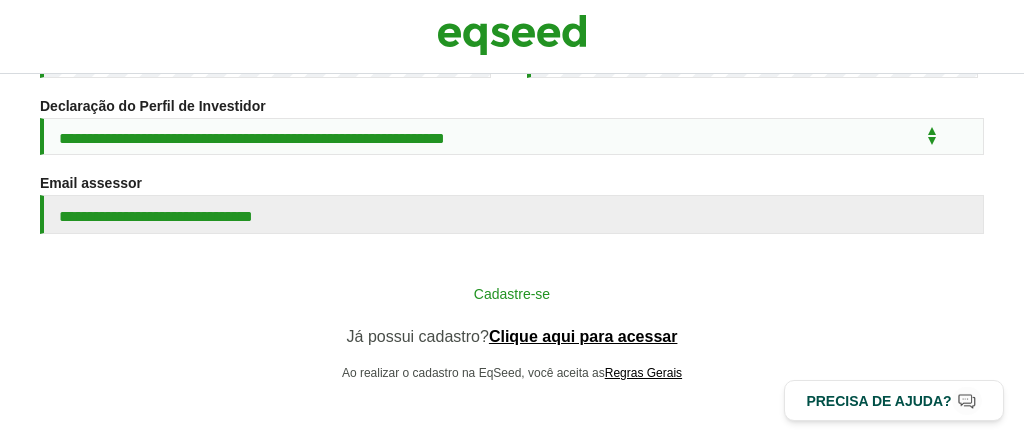 scroll, scrollTop: 534, scrollLeft: 0, axis: vertical 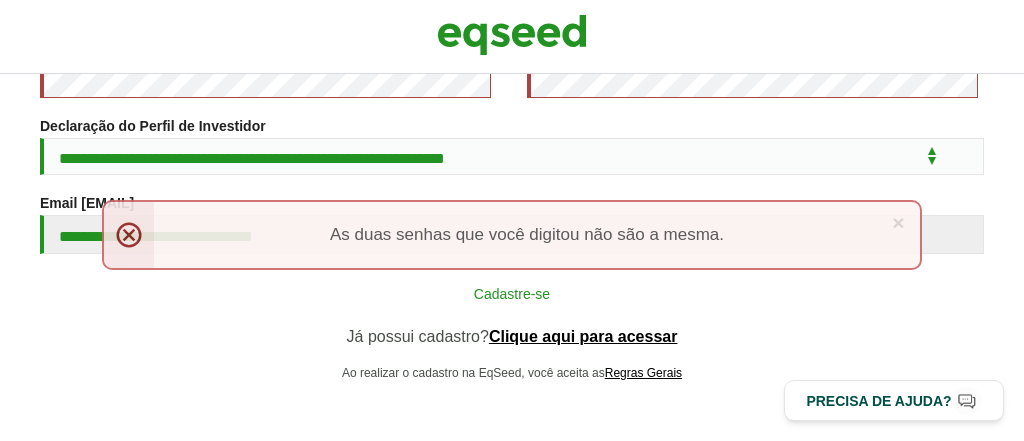 click on "Cadastre-se" at bounding box center (512, 293) 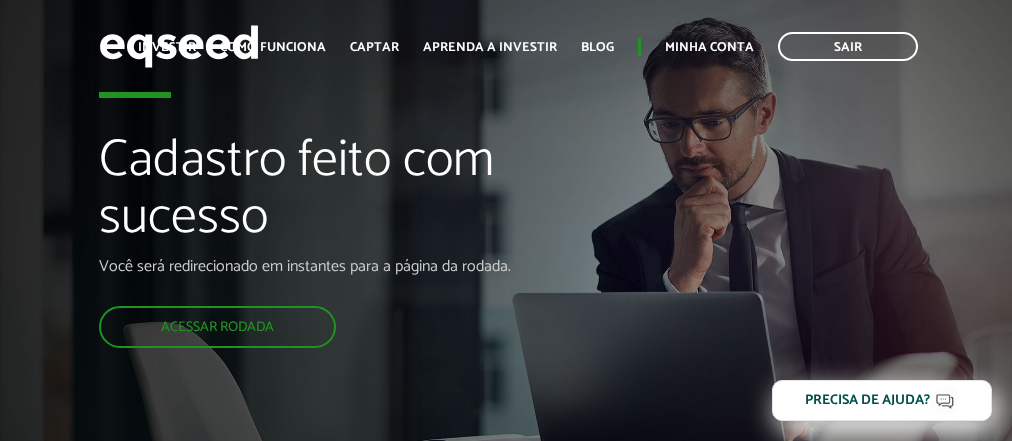 scroll, scrollTop: 0, scrollLeft: 0, axis: both 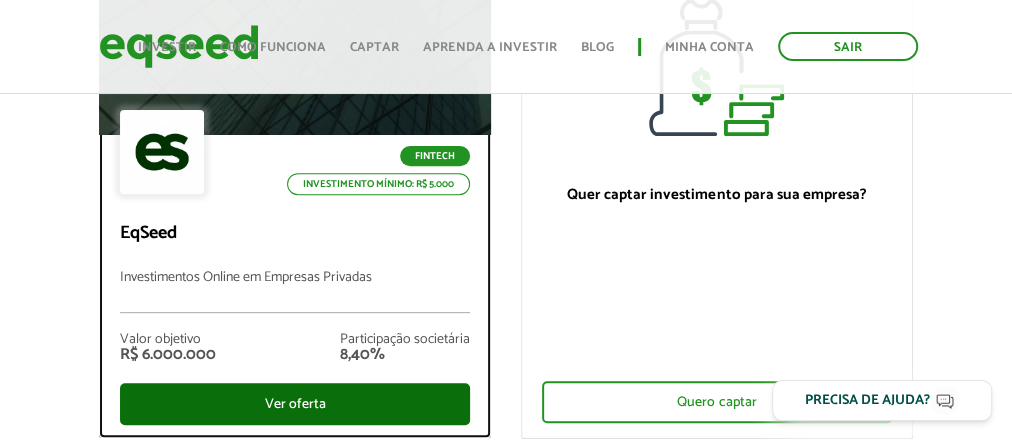 click on "Ver oferta" at bounding box center [295, 404] 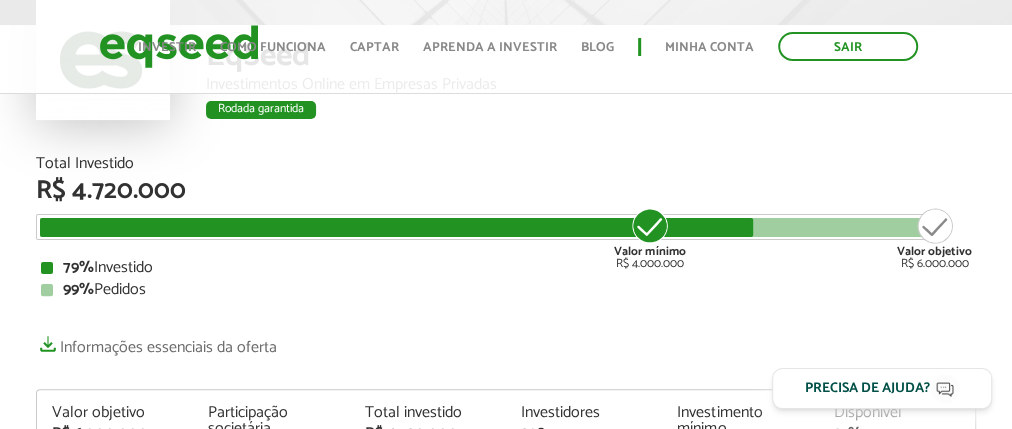 scroll, scrollTop: 350, scrollLeft: 0, axis: vertical 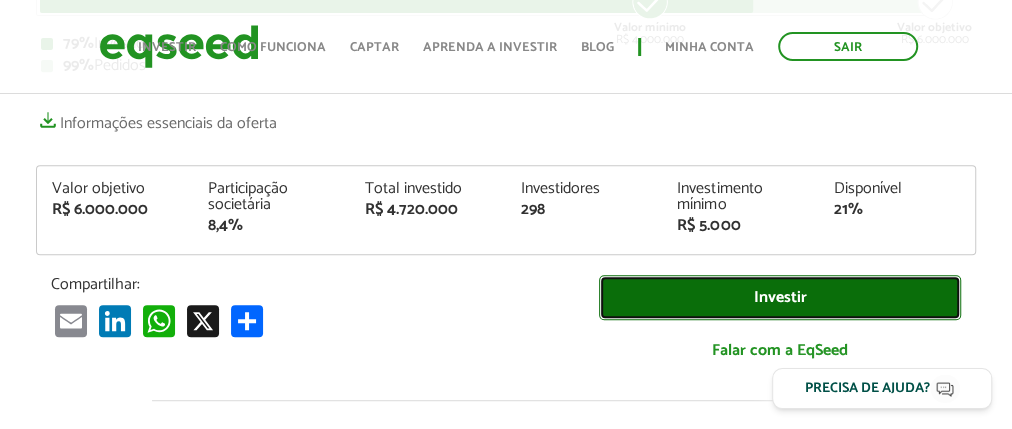 click on "Investir" at bounding box center [780, 297] 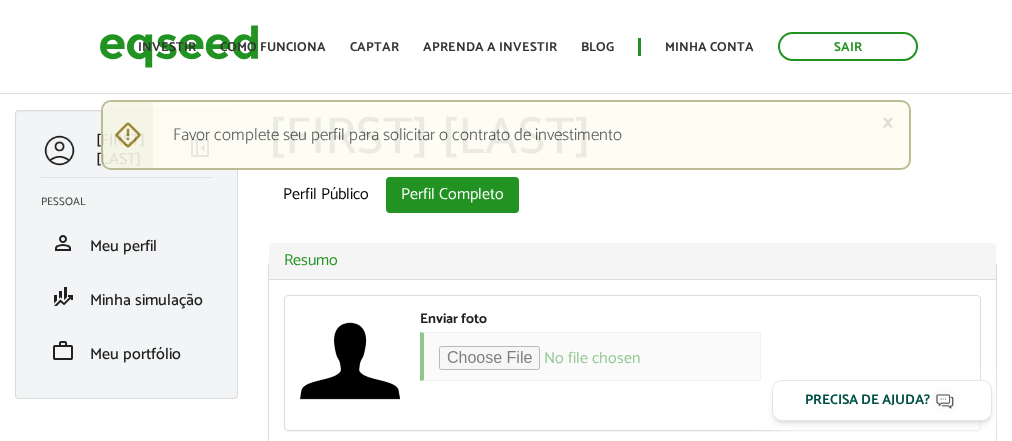 scroll, scrollTop: 0, scrollLeft: 0, axis: both 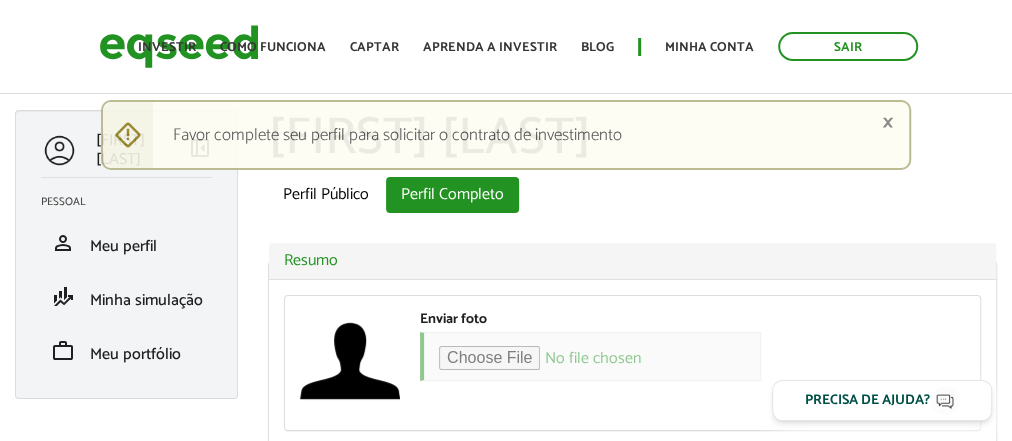 type on "**********" 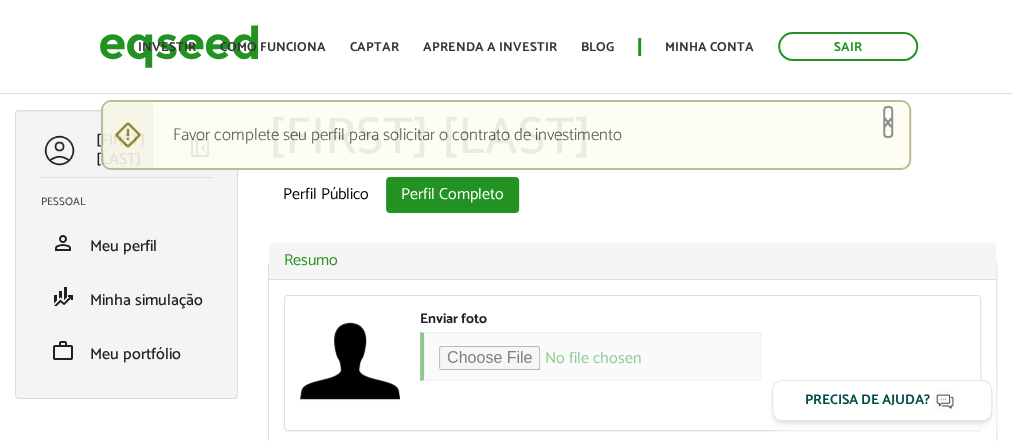 click on "×" at bounding box center [888, 122] 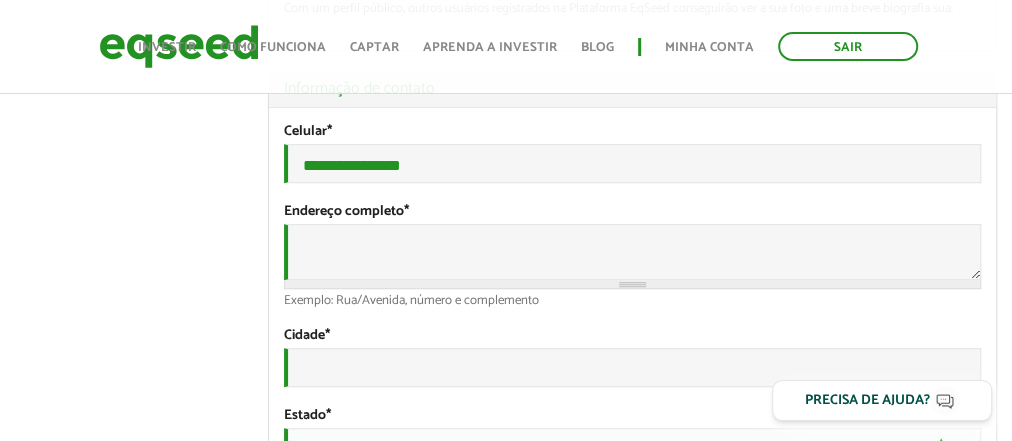scroll, scrollTop: 553, scrollLeft: 0, axis: vertical 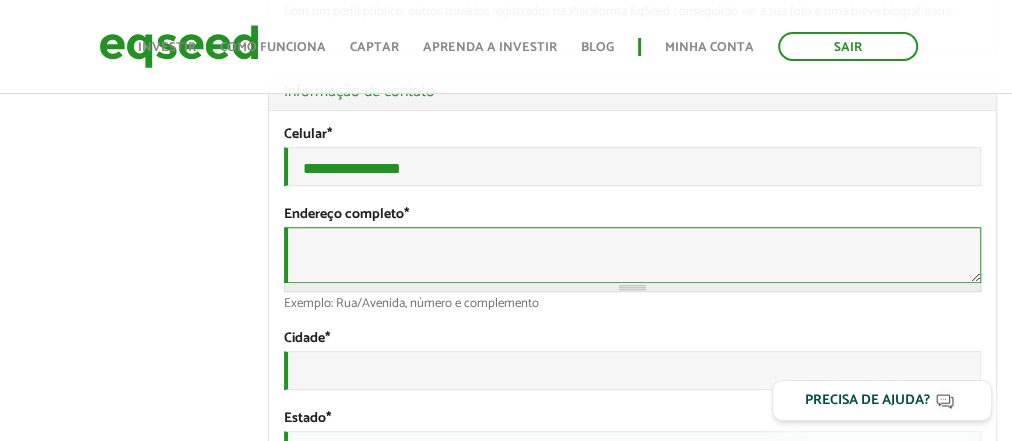 click on "Endereço completo  *" at bounding box center (632, 255) 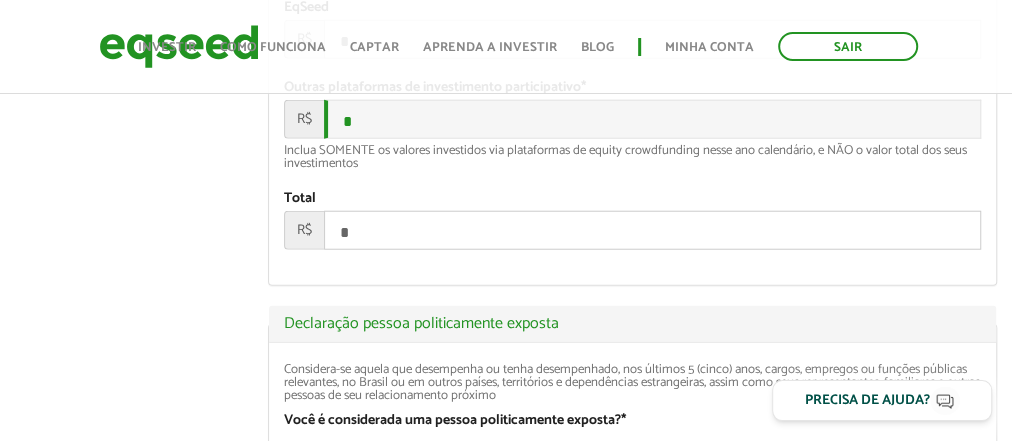 scroll, scrollTop: 2526, scrollLeft: 0, axis: vertical 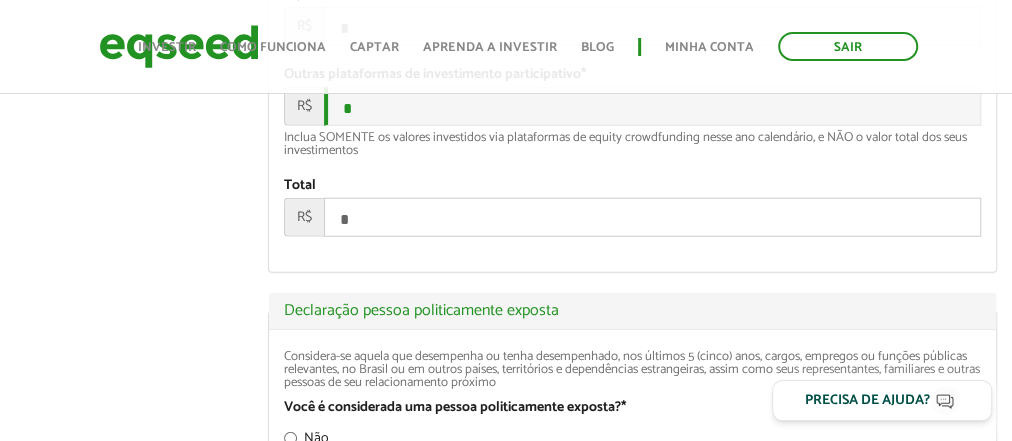 click on "*" at bounding box center (652, 26) 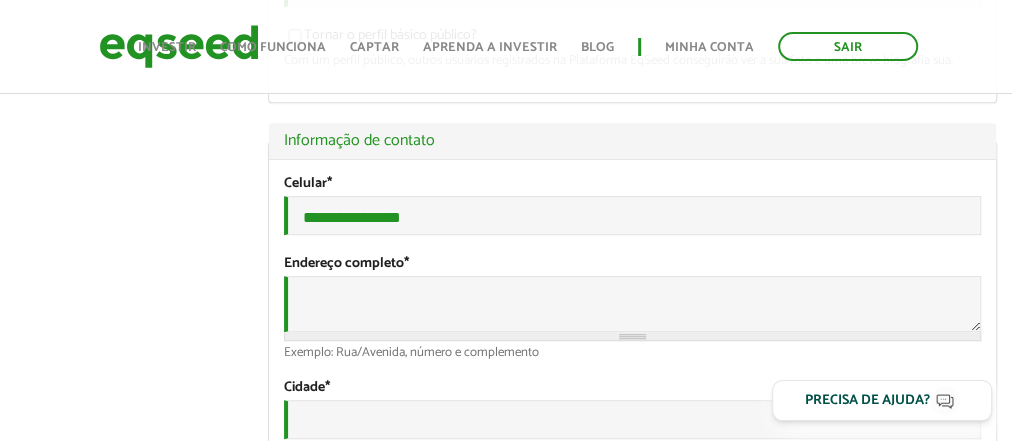 scroll, scrollTop: 508, scrollLeft: 0, axis: vertical 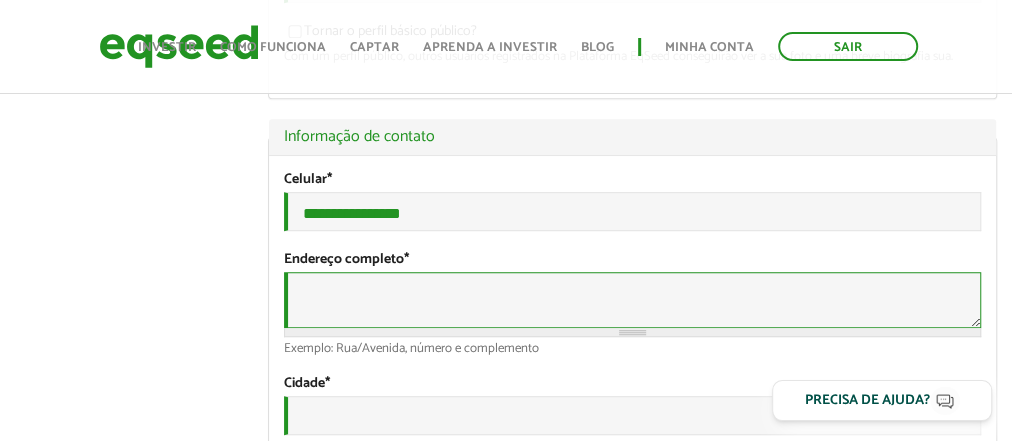 click on "Endereço completo  *" at bounding box center [632, 300] 